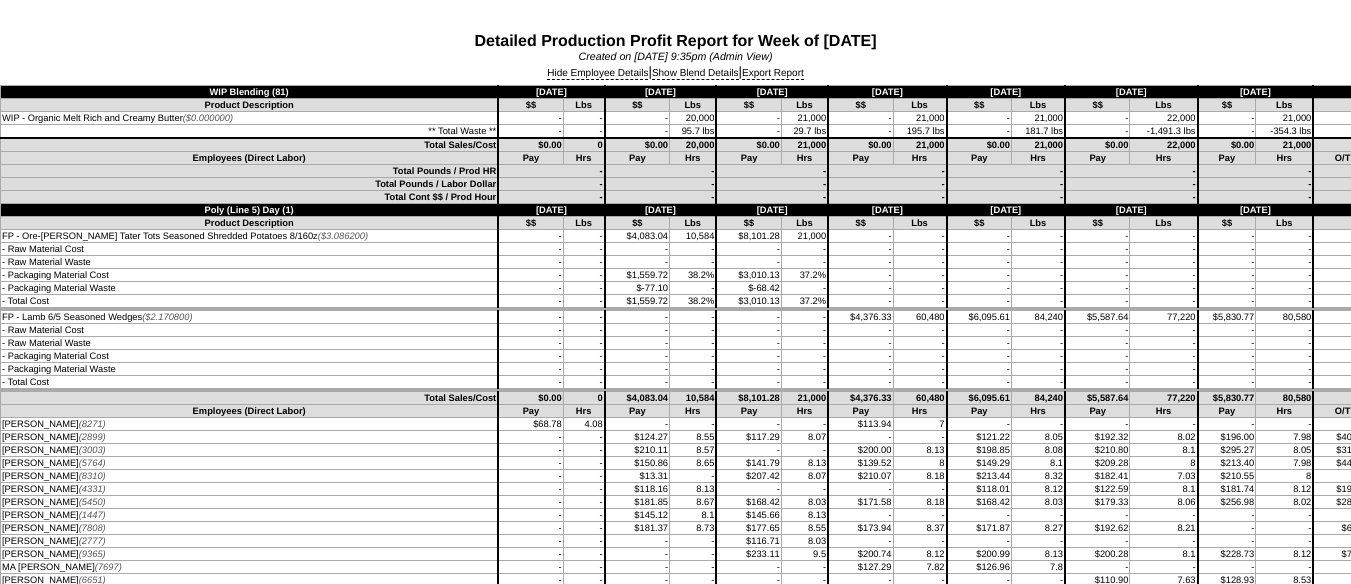 scroll, scrollTop: 11400, scrollLeft: 0, axis: vertical 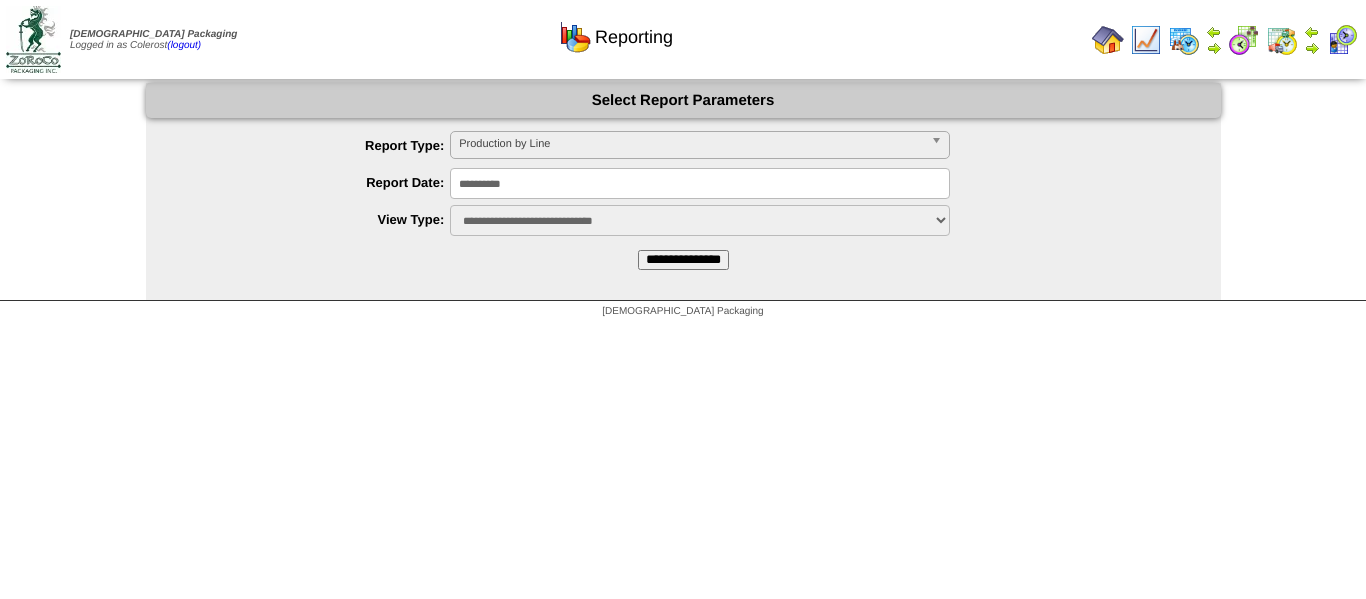 click on "**********" at bounding box center (700, 183) 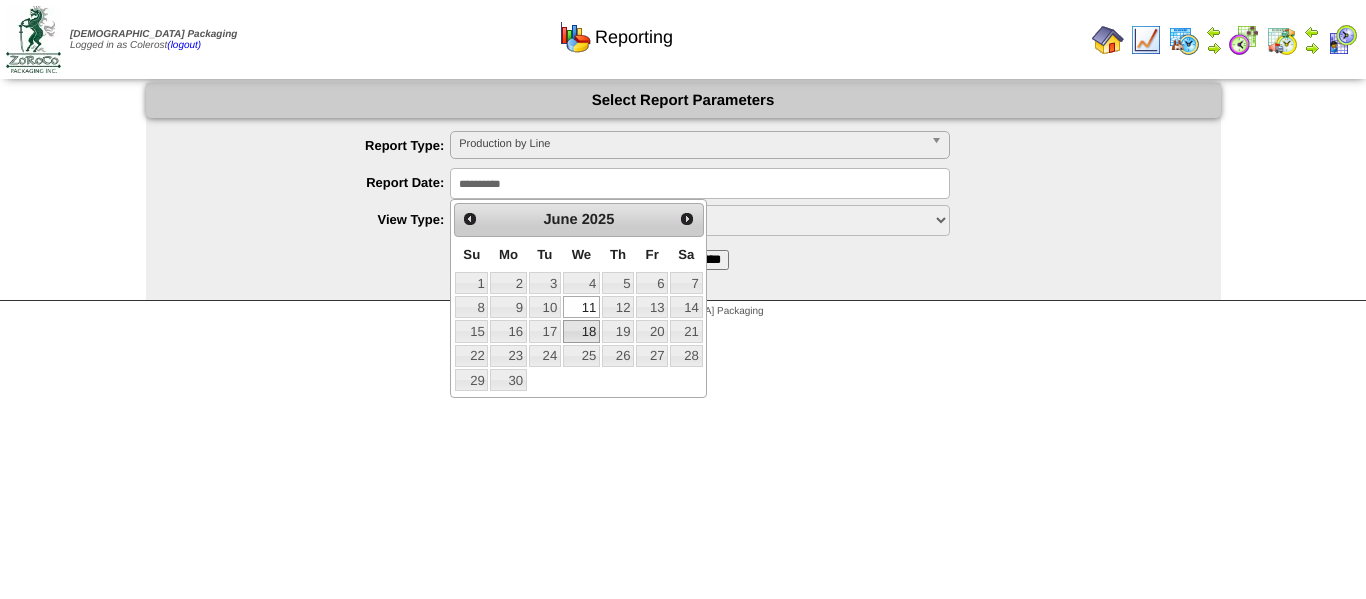 click on "18" at bounding box center [581, 331] 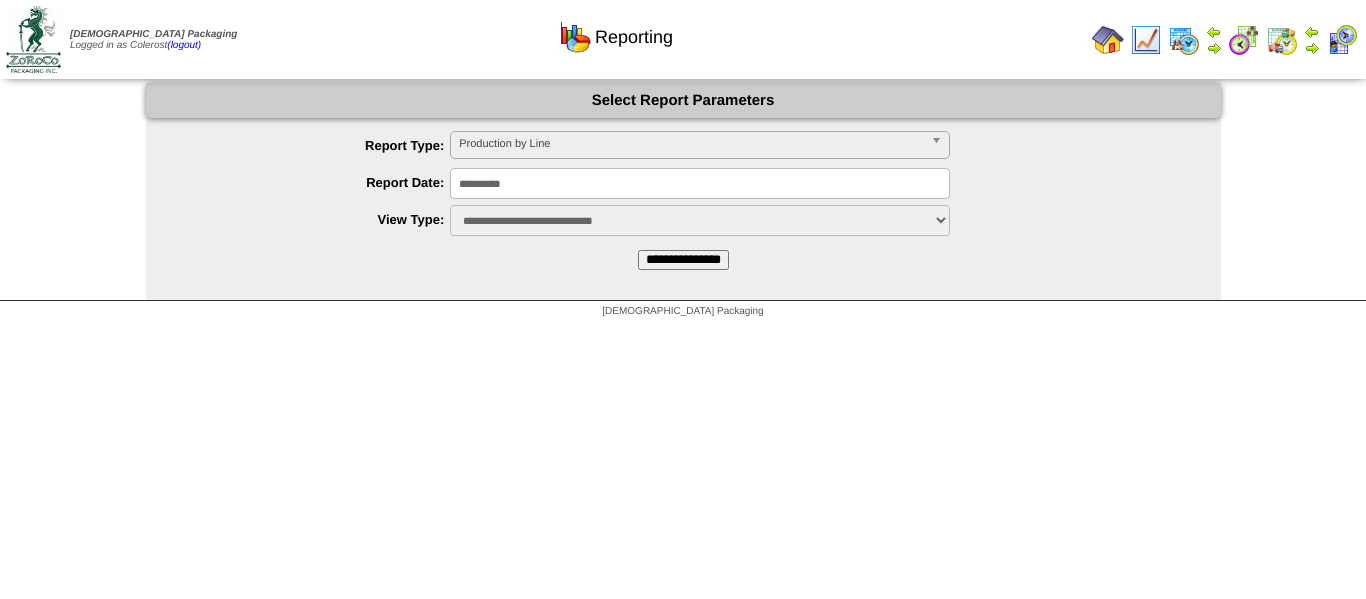click on "**********" at bounding box center [683, 260] 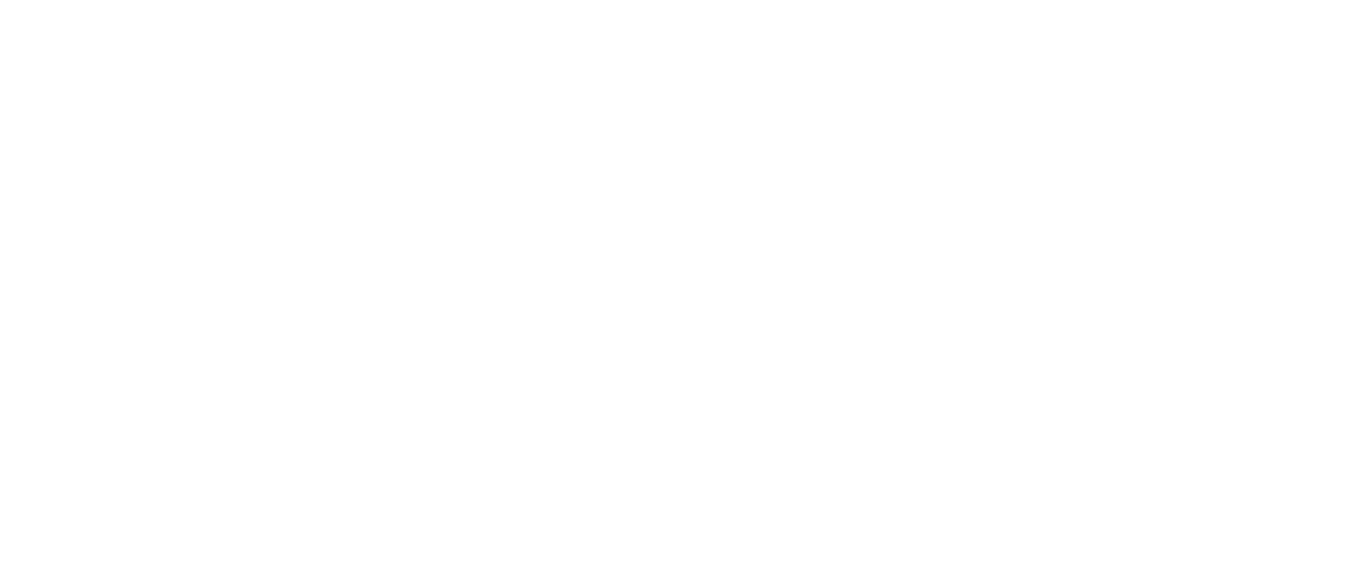 scroll, scrollTop: 0, scrollLeft: 0, axis: both 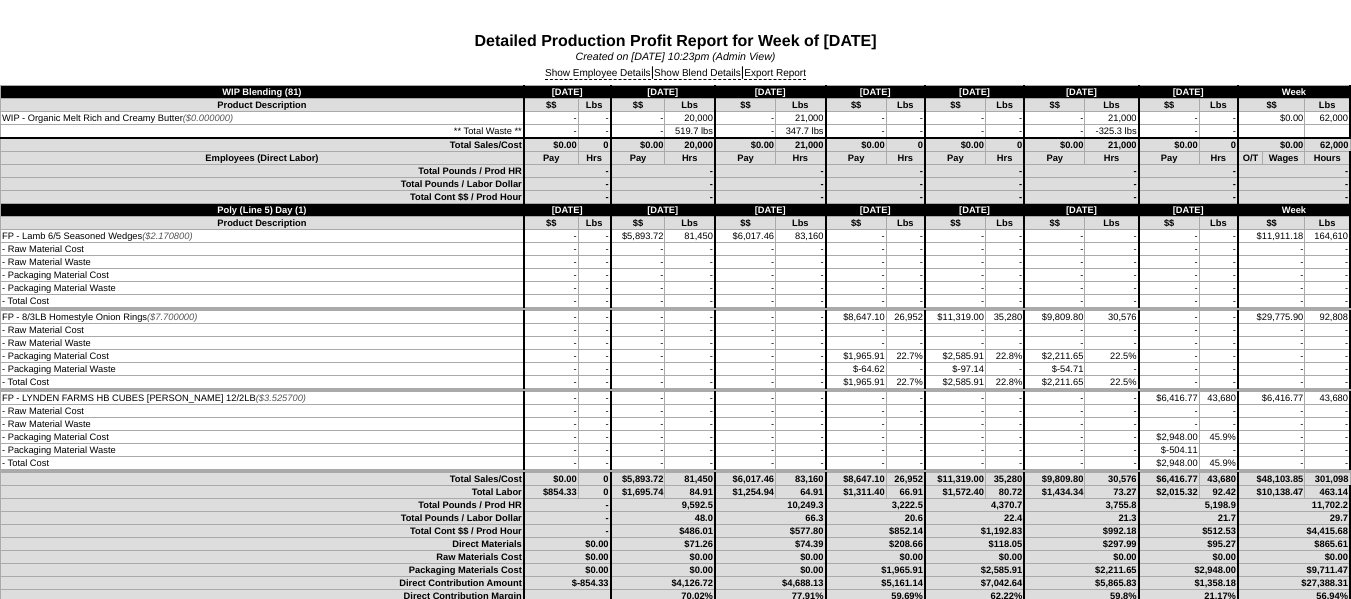 click on "Show Employee Details  |  Show Blend Details  |
Export Report" at bounding box center (675, 74) 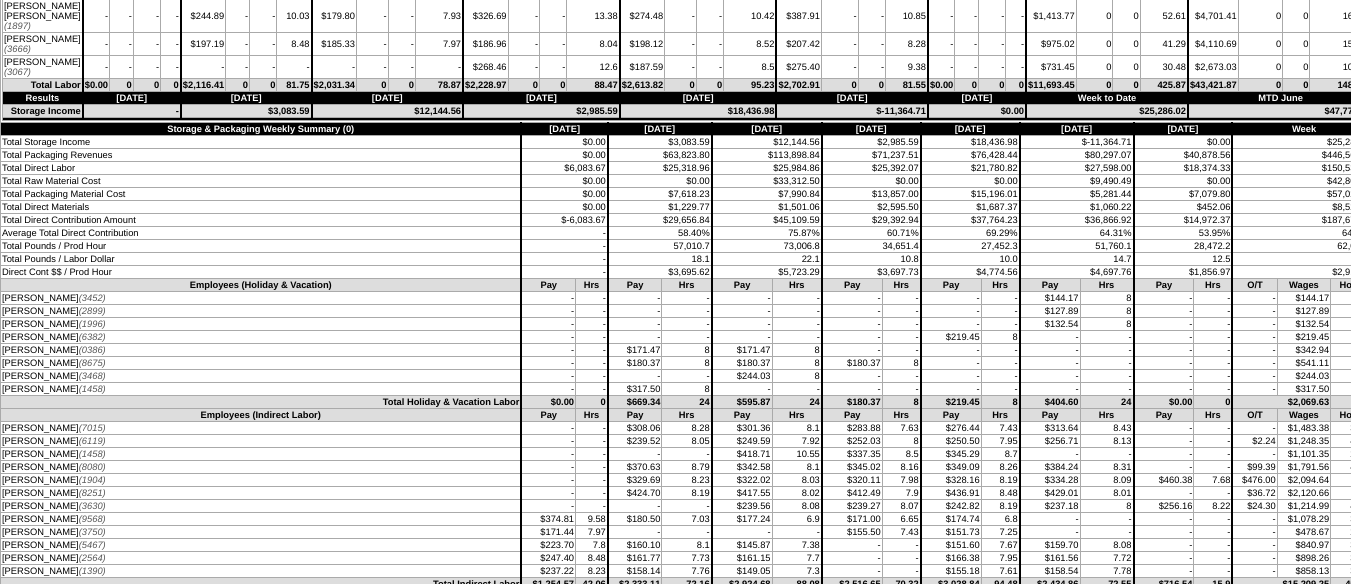 scroll, scrollTop: 11400, scrollLeft: 0, axis: vertical 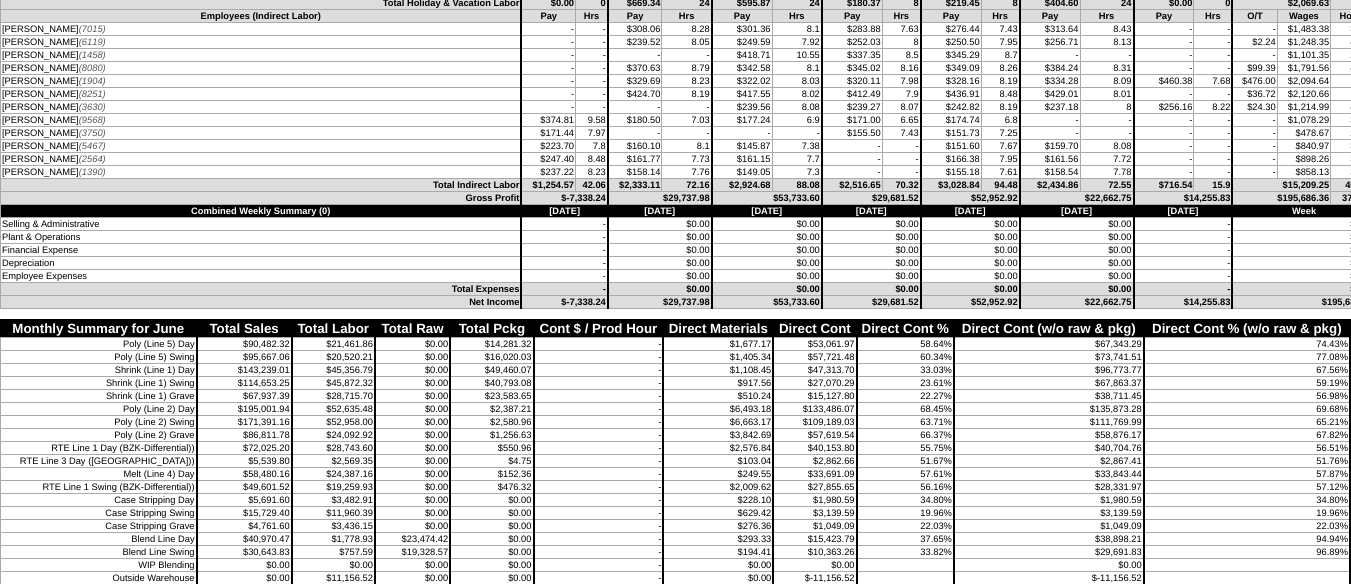 drag, startPoint x: 391, startPoint y: 232, endPoint x: 133, endPoint y: 2, distance: 345.63565 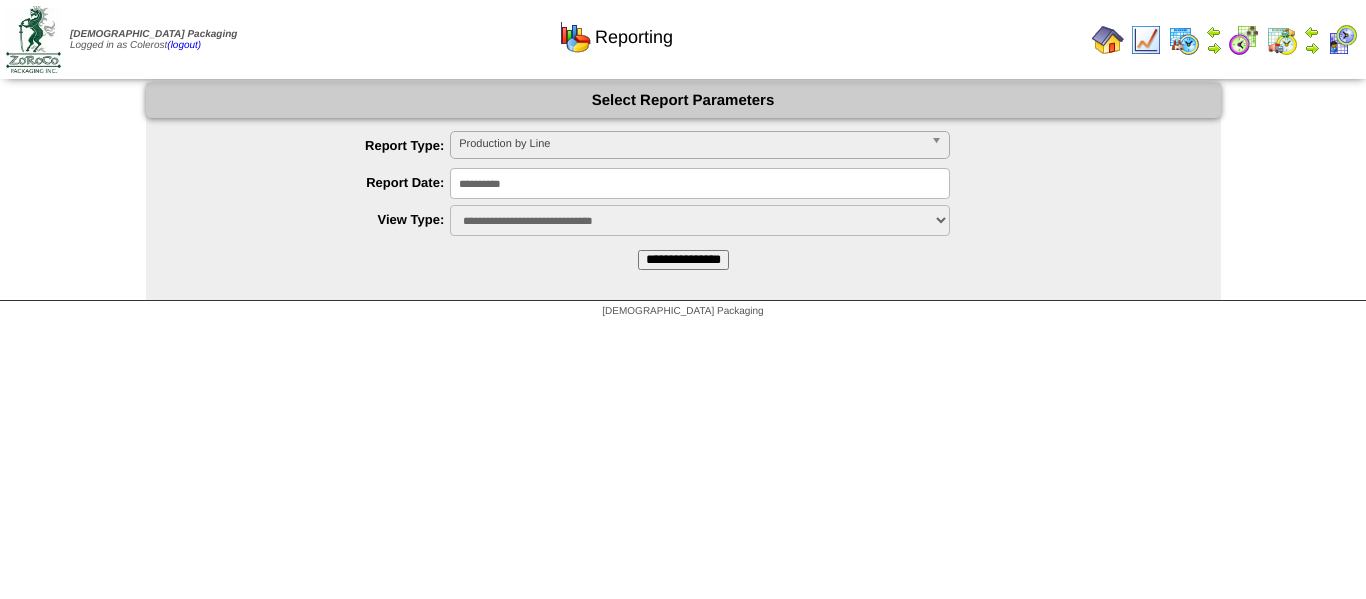 scroll, scrollTop: 0, scrollLeft: 0, axis: both 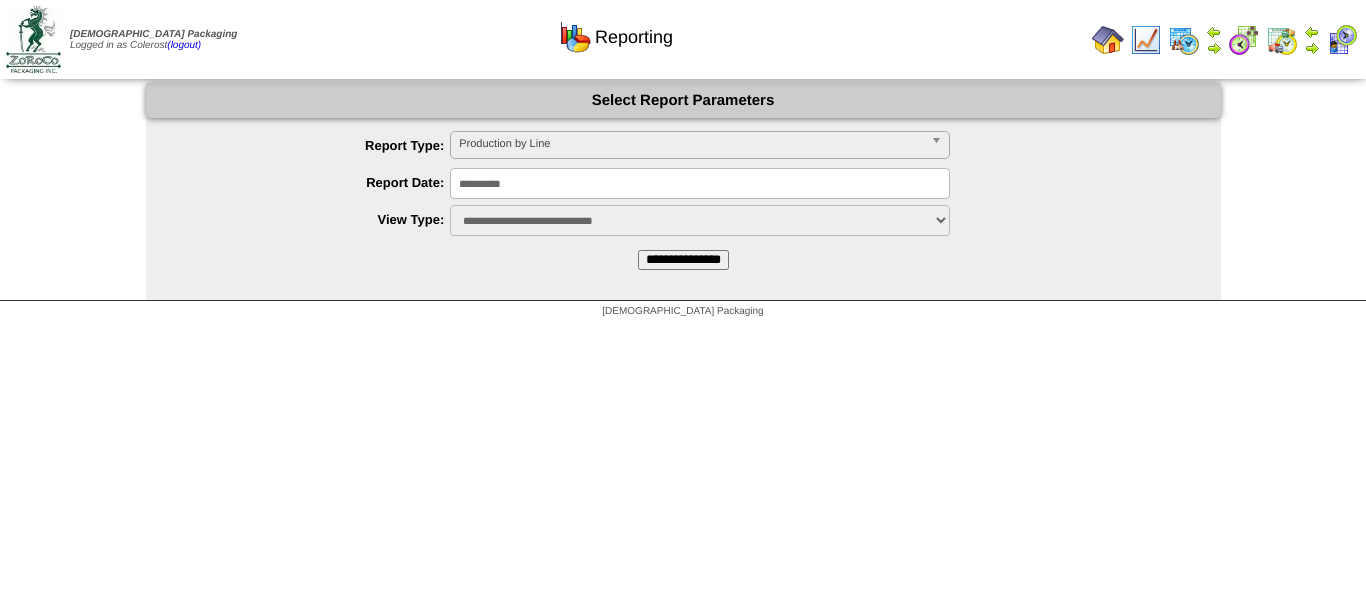 click on "**********" at bounding box center (700, 183) 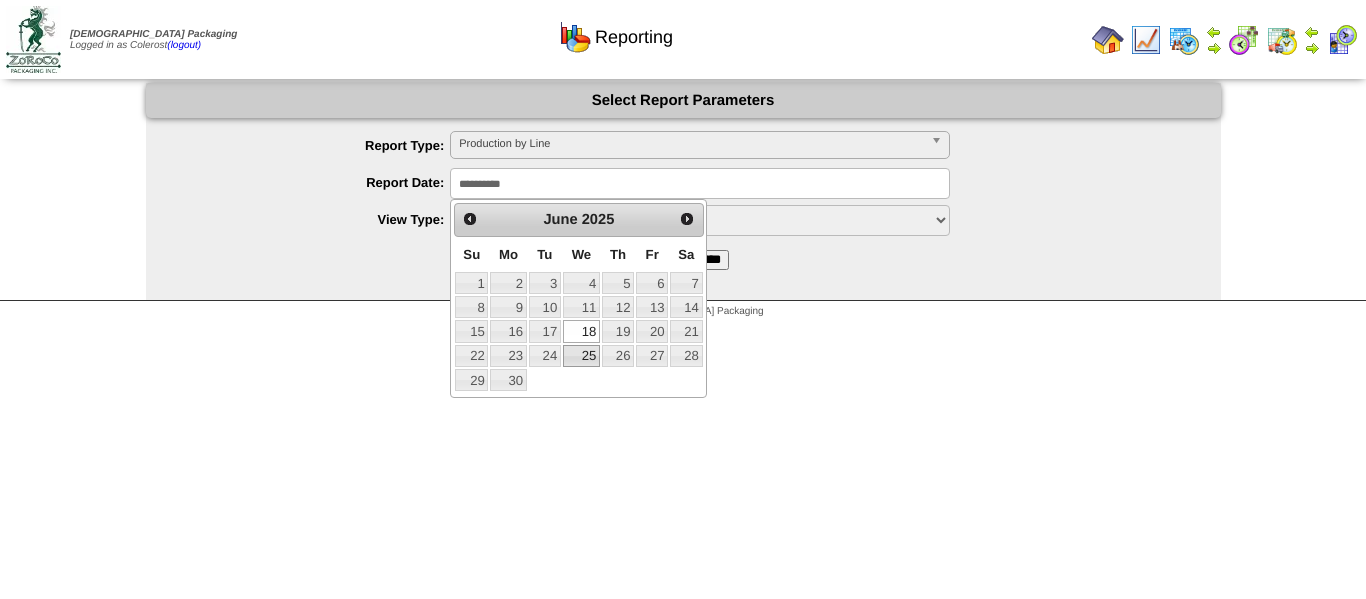 click on "25" at bounding box center (581, 356) 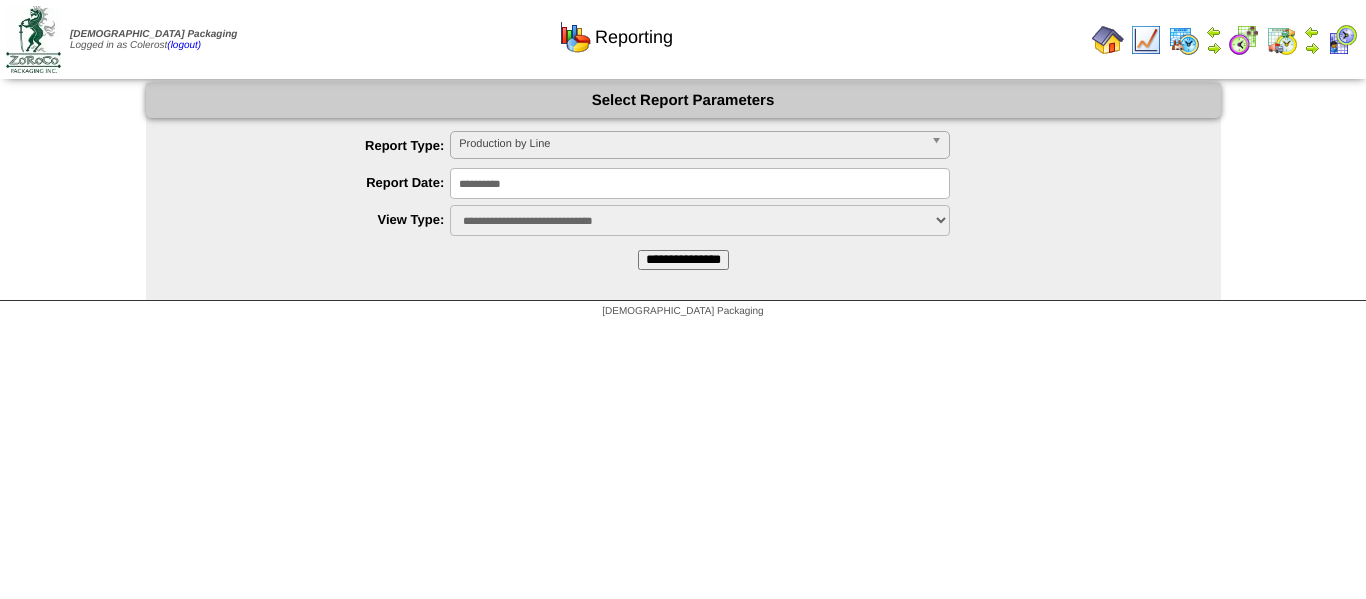click on "**********" at bounding box center (683, 260) 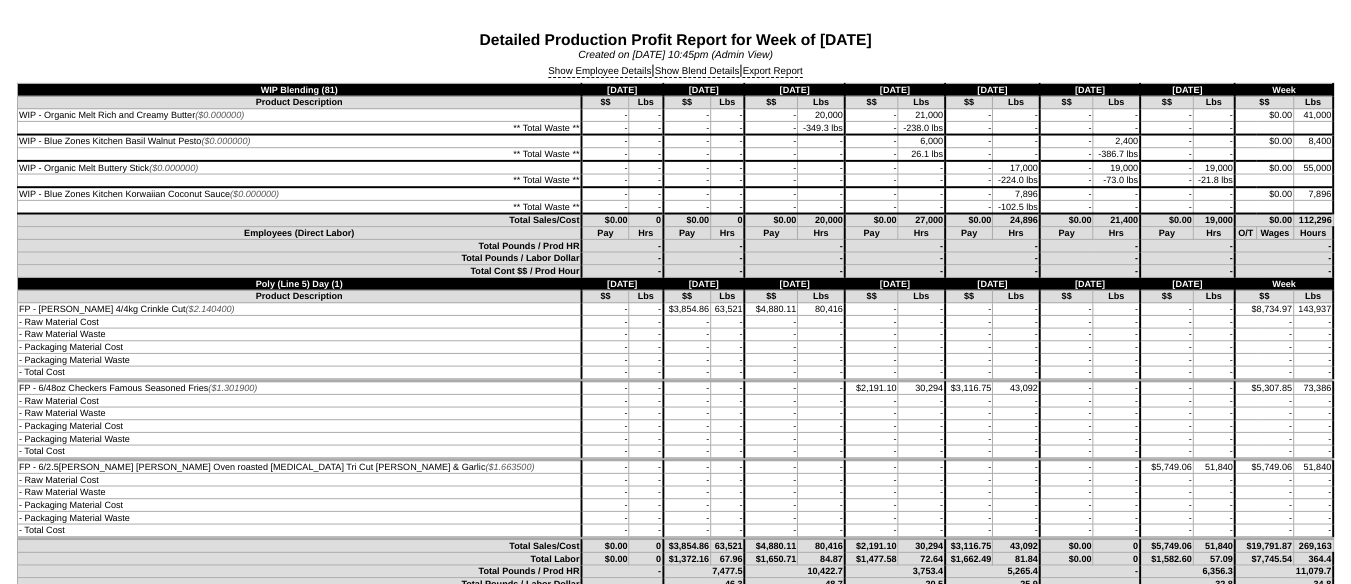 scroll, scrollTop: 0, scrollLeft: 0, axis: both 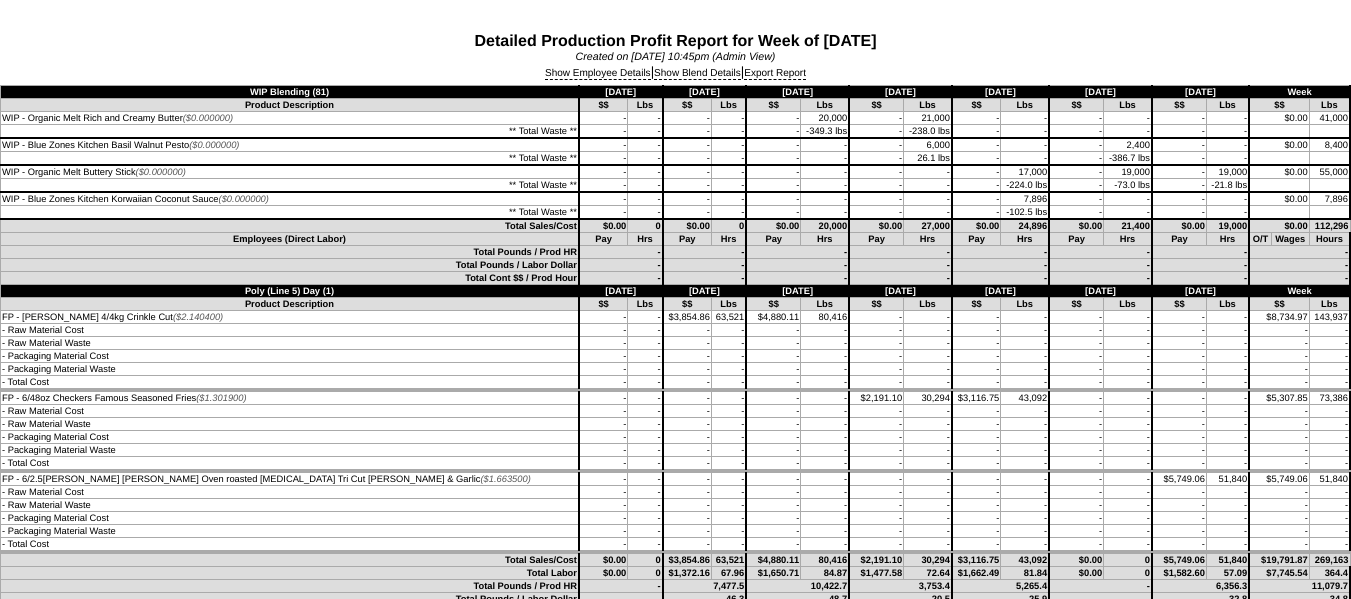 drag, startPoint x: 575, startPoint y: 70, endPoint x: 792, endPoint y: 232, distance: 270.80066 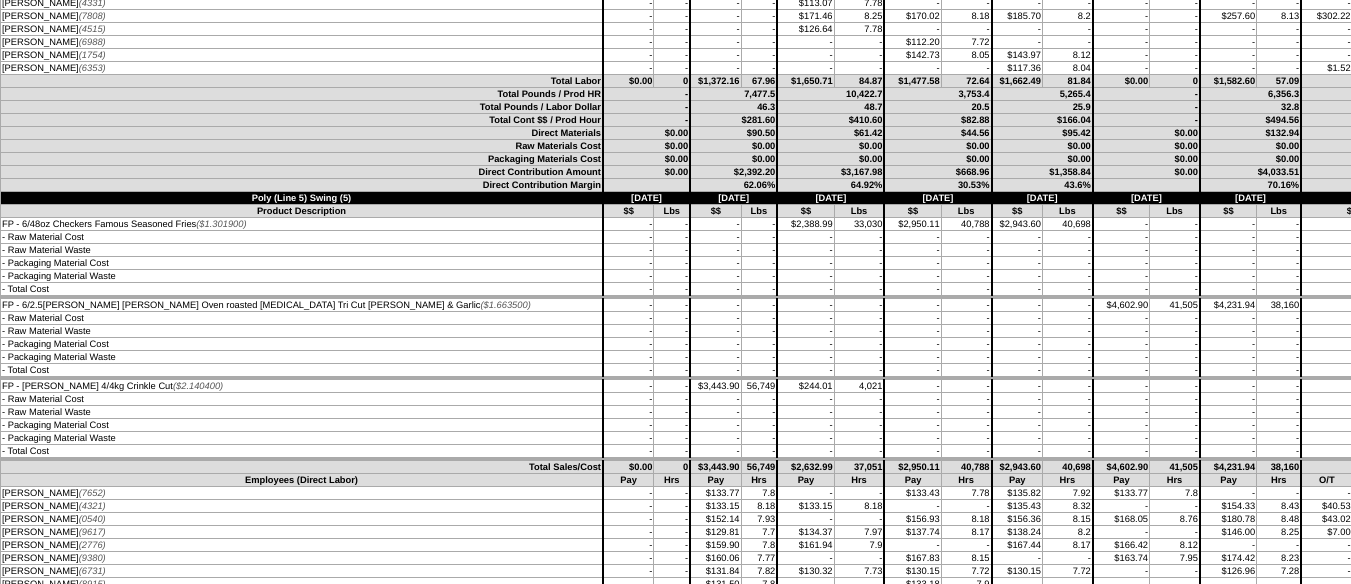 scroll, scrollTop: 0, scrollLeft: 0, axis: both 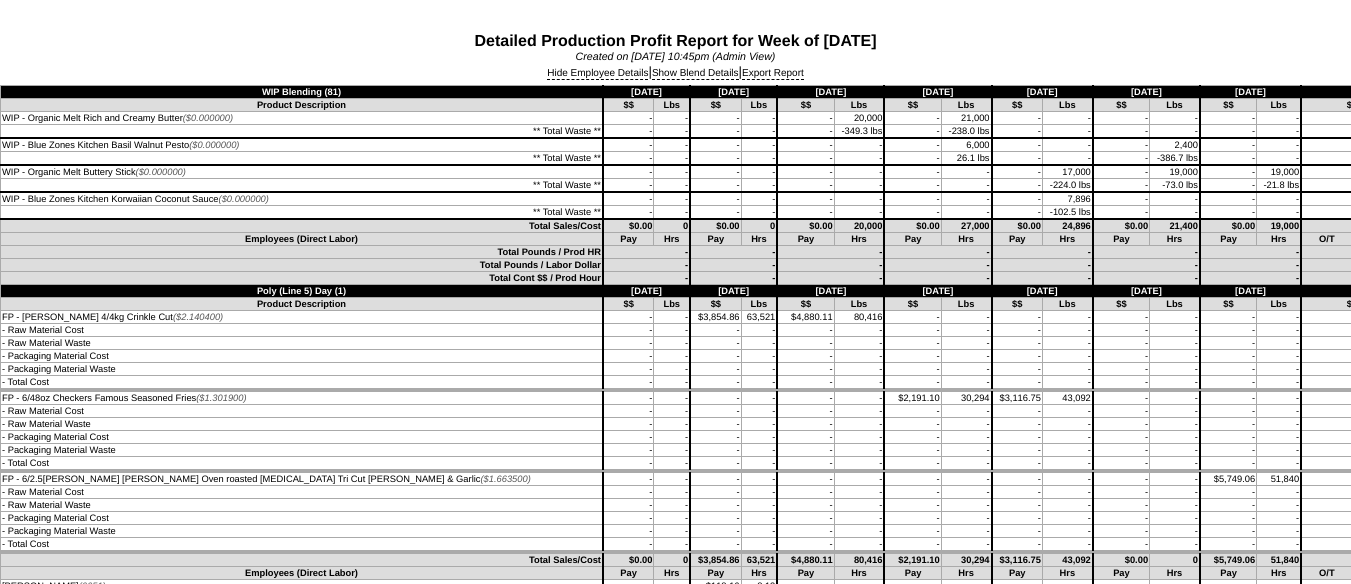 click on "Export Report" at bounding box center (773, 74) 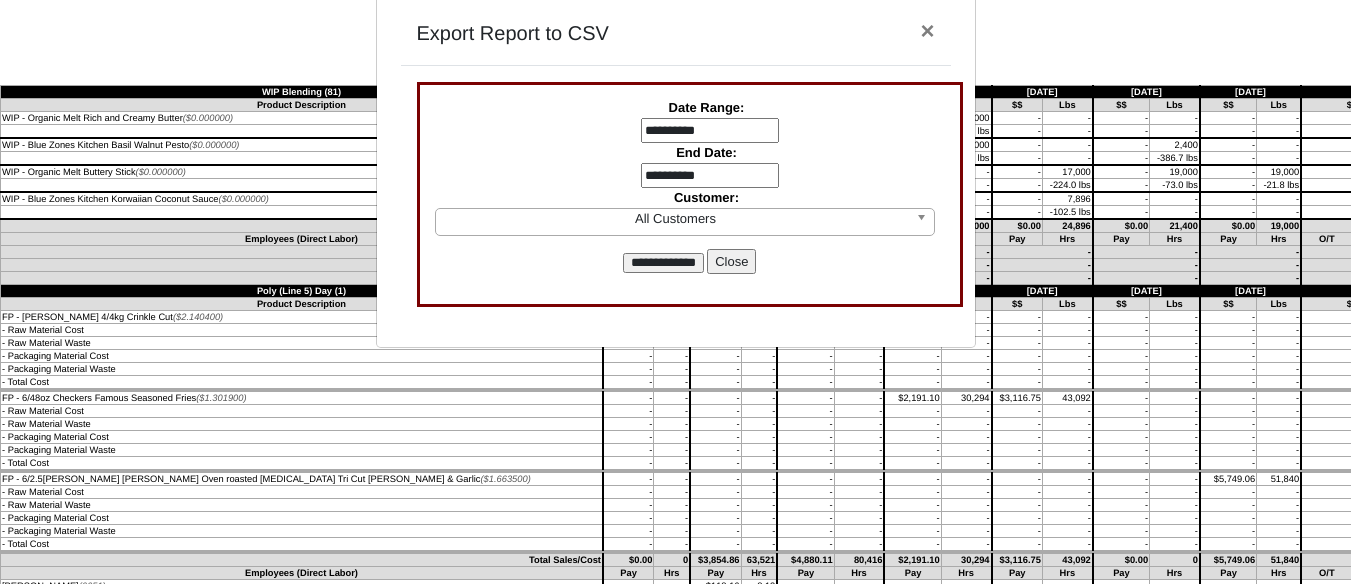 click on "**********" at bounding box center (710, 131) 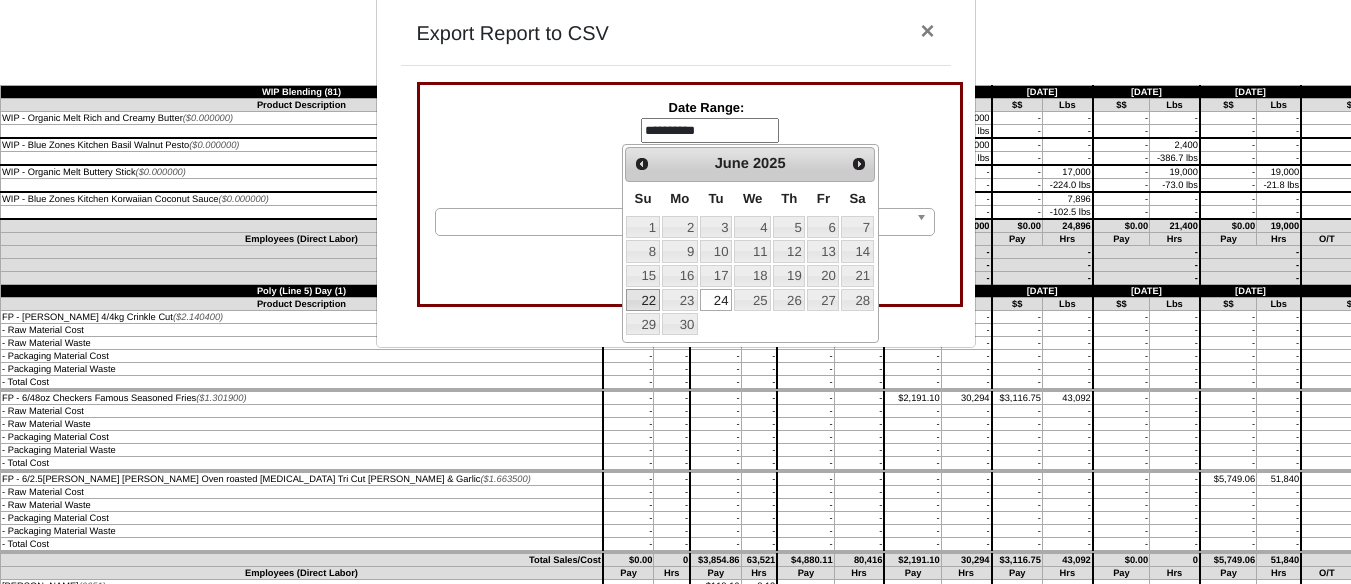 click on "22" at bounding box center [642, 300] 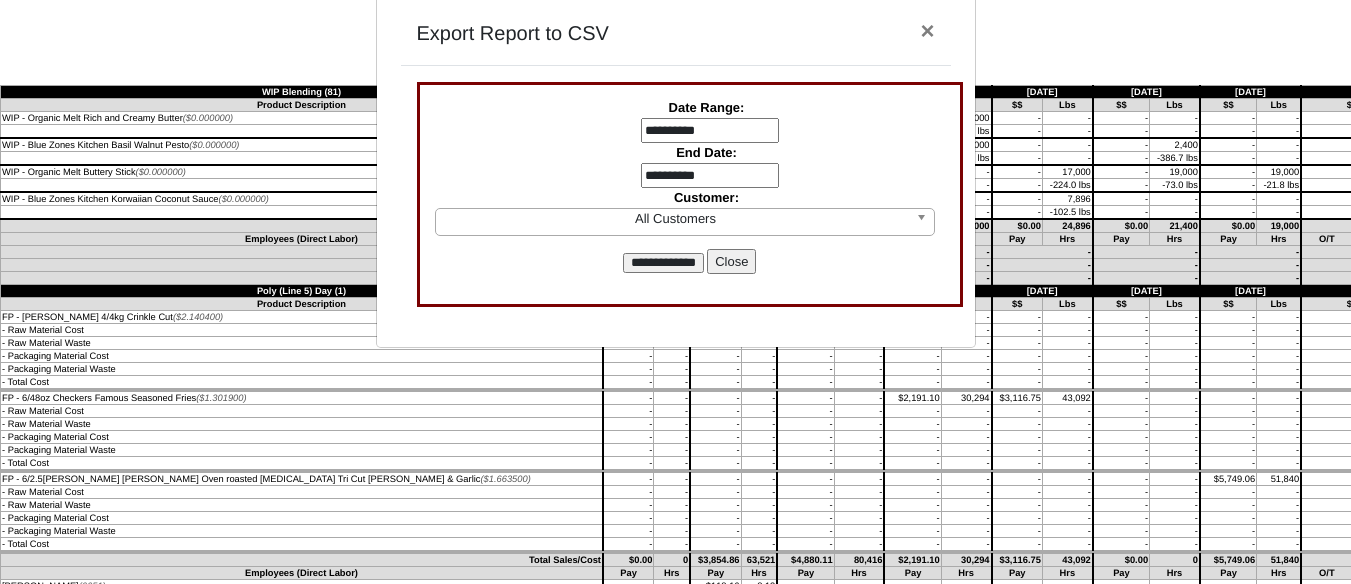 click on "**********" at bounding box center (710, 176) 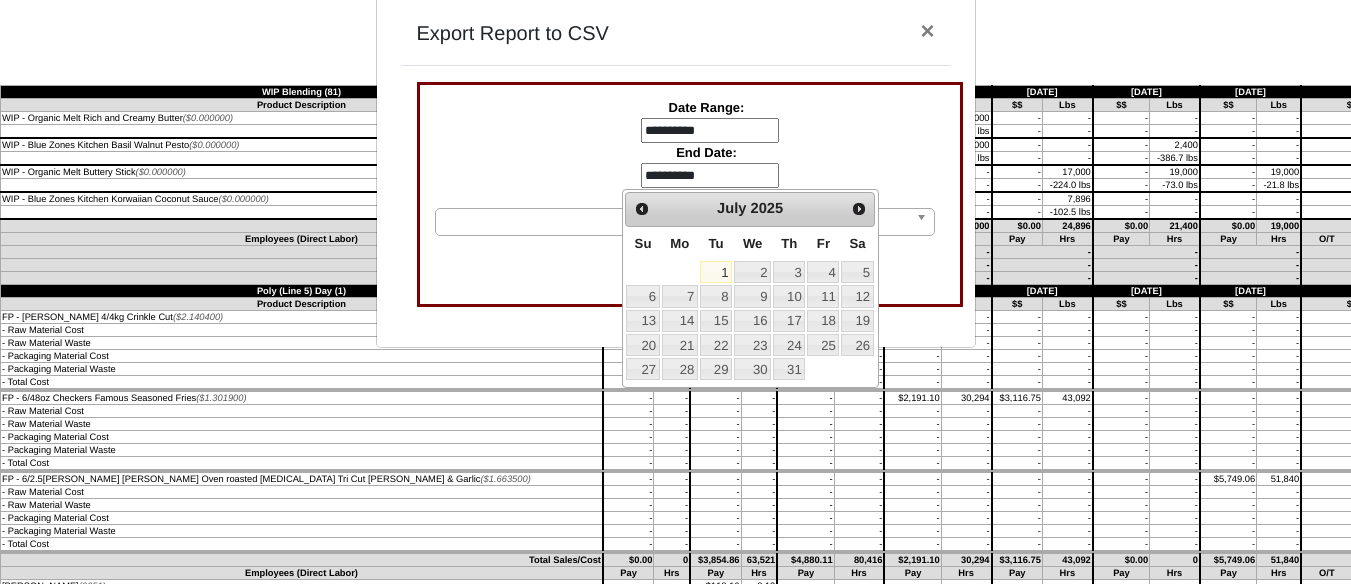 click on "Prev" at bounding box center (642, 209) 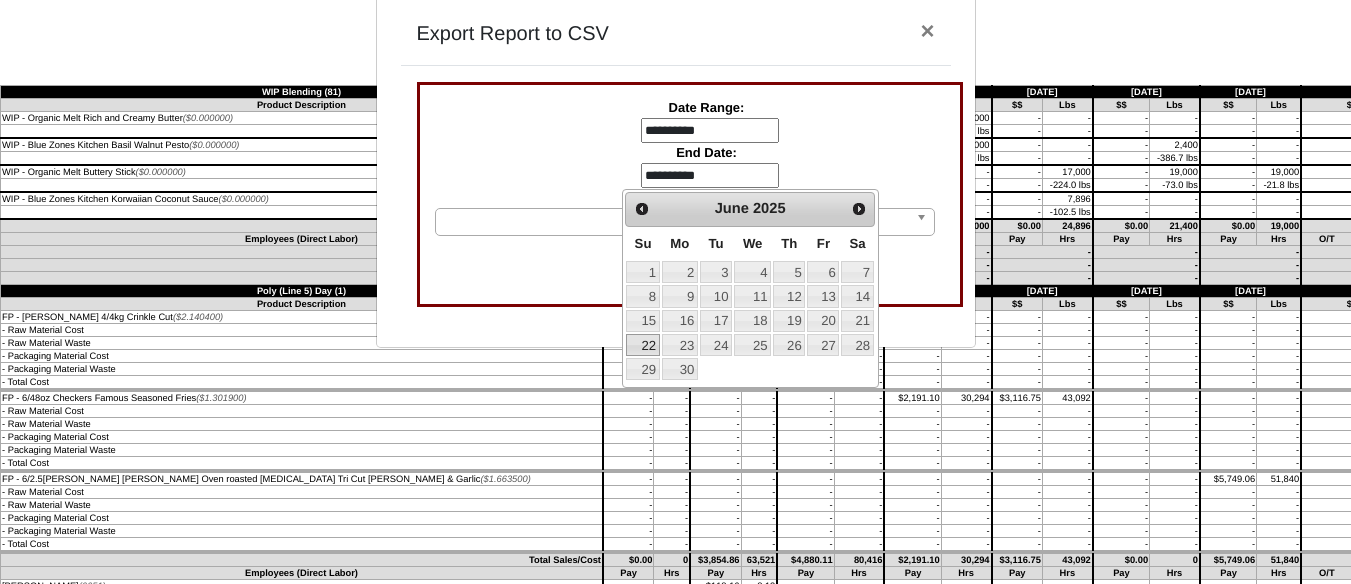 click on "22" at bounding box center (642, 345) 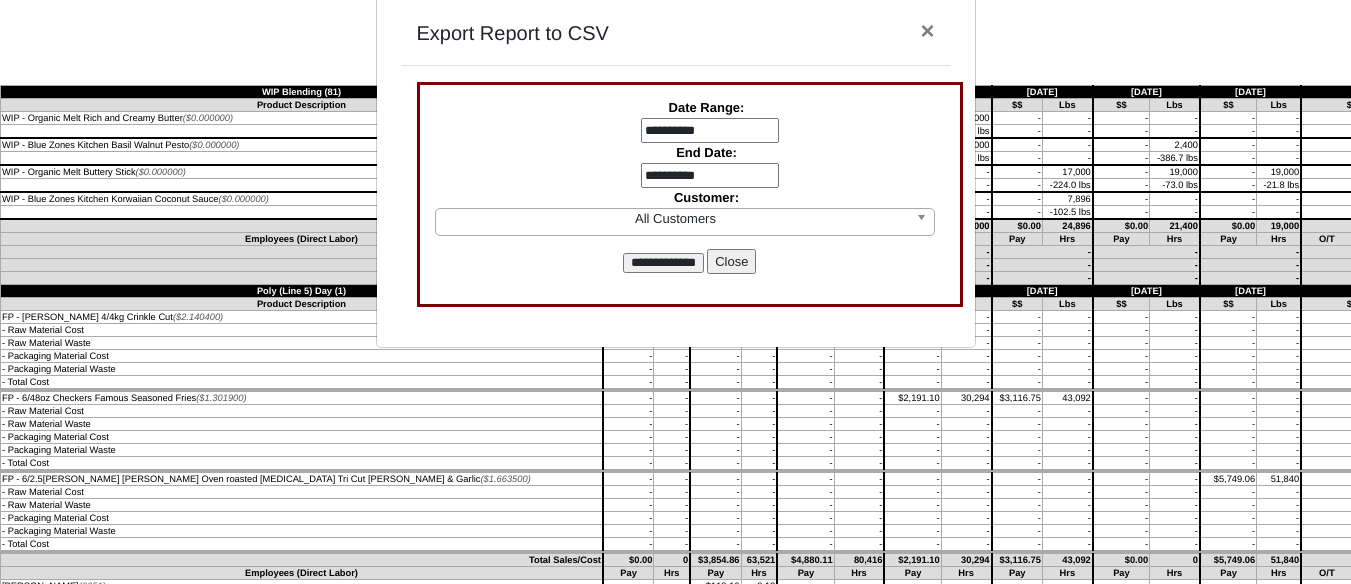 click on "**********" at bounding box center (663, 263) 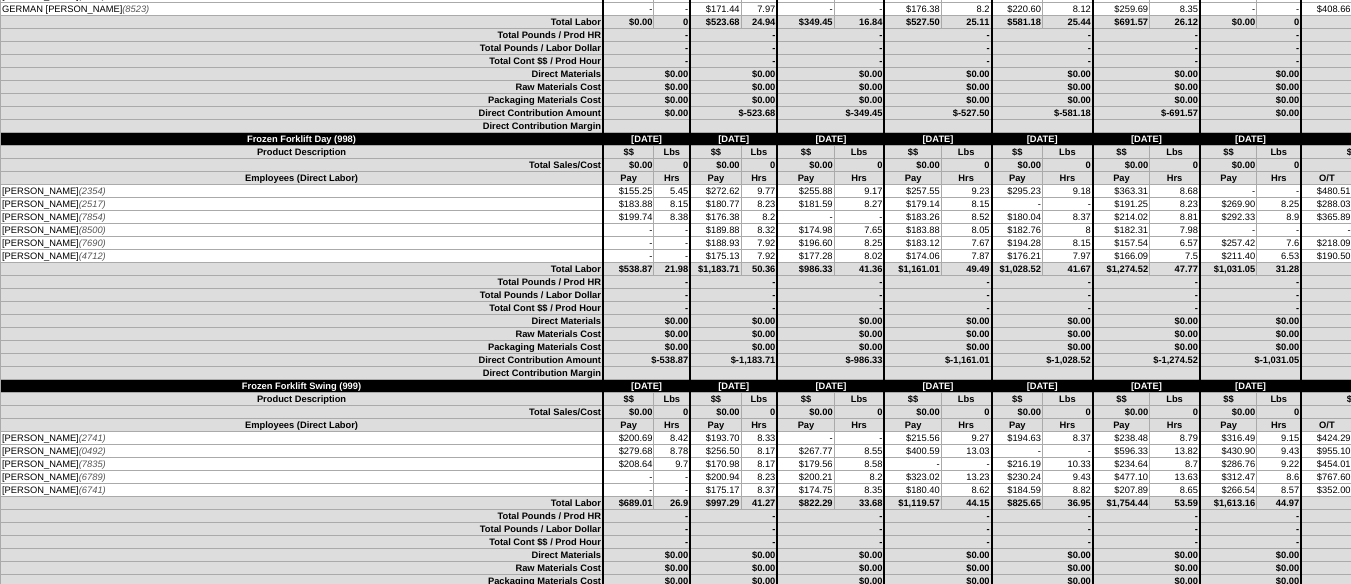 scroll, scrollTop: 11400, scrollLeft: 0, axis: vertical 